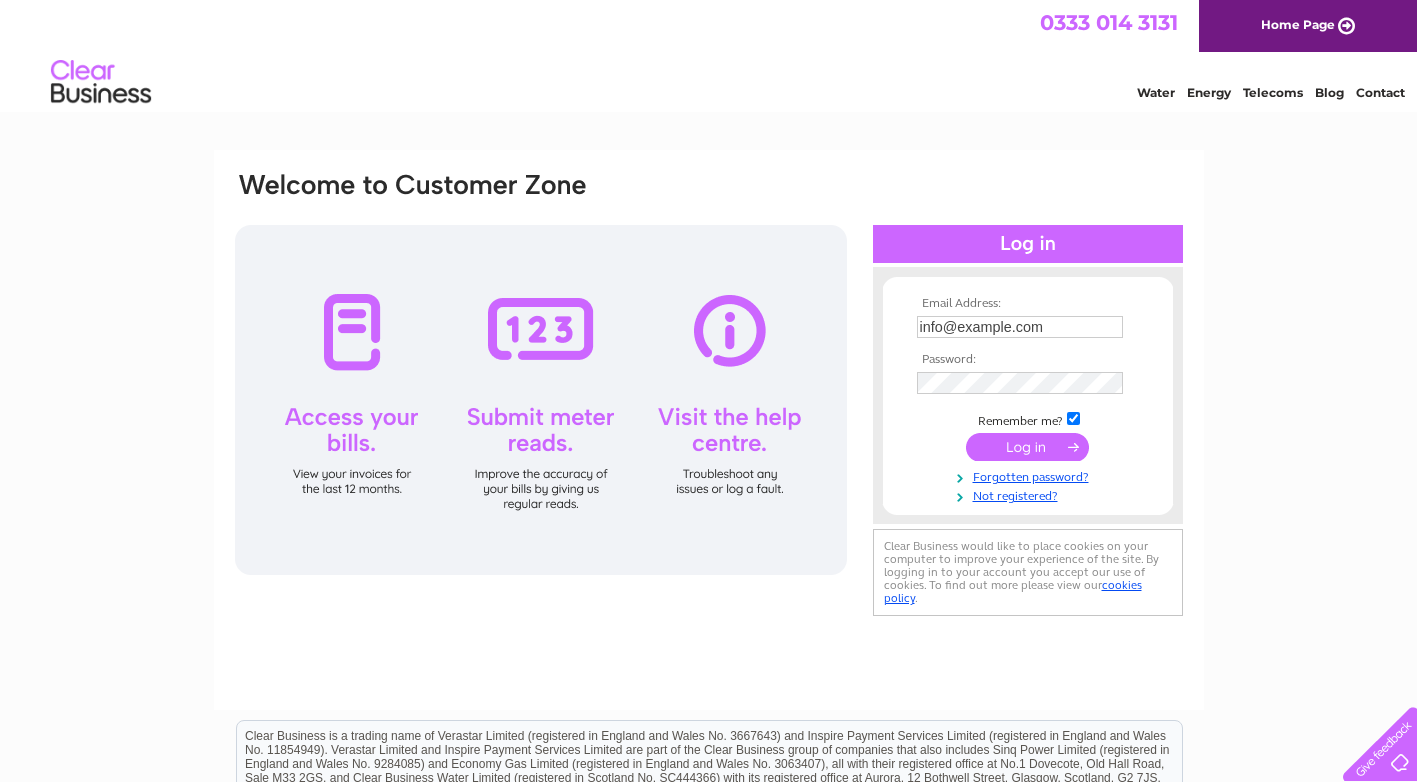 scroll, scrollTop: 0, scrollLeft: 0, axis: both 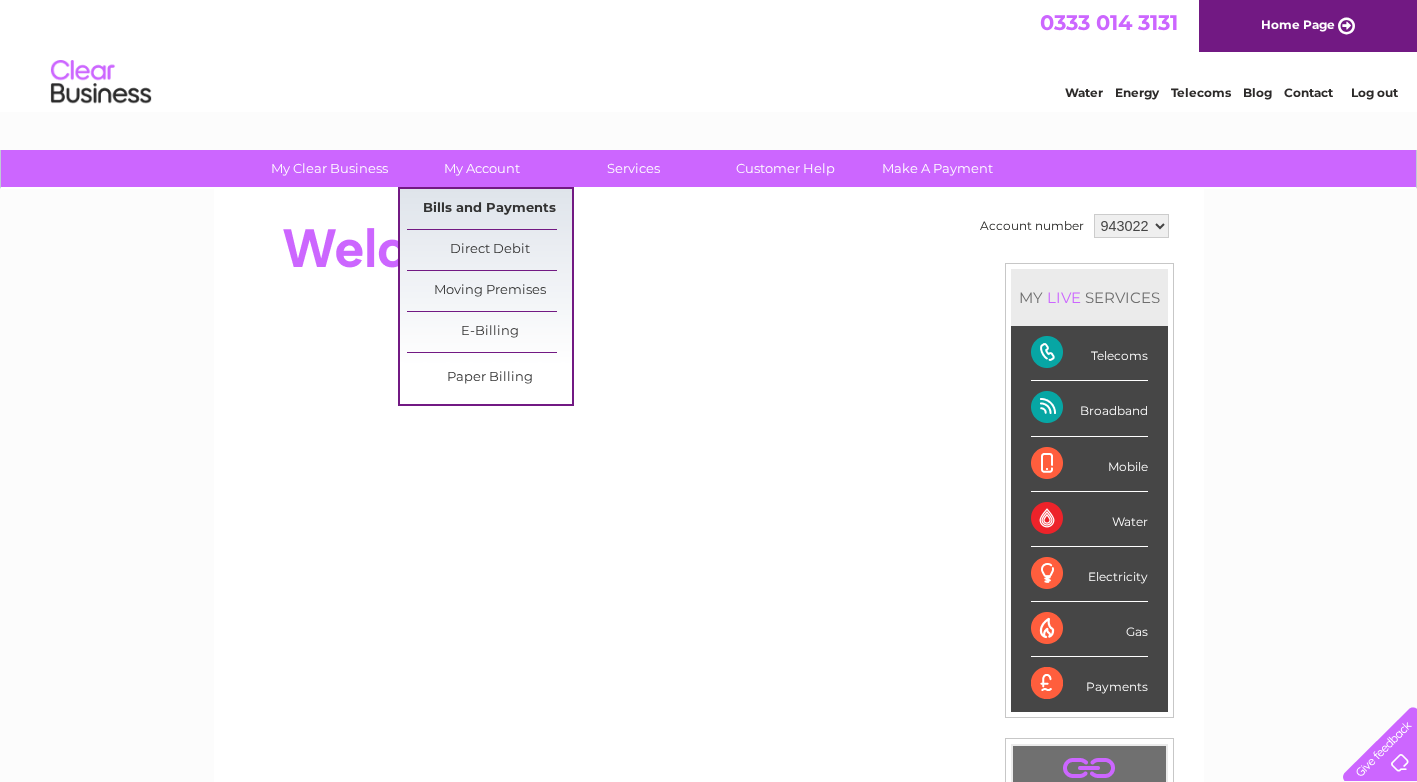 click on "Bills and Payments" at bounding box center [489, 209] 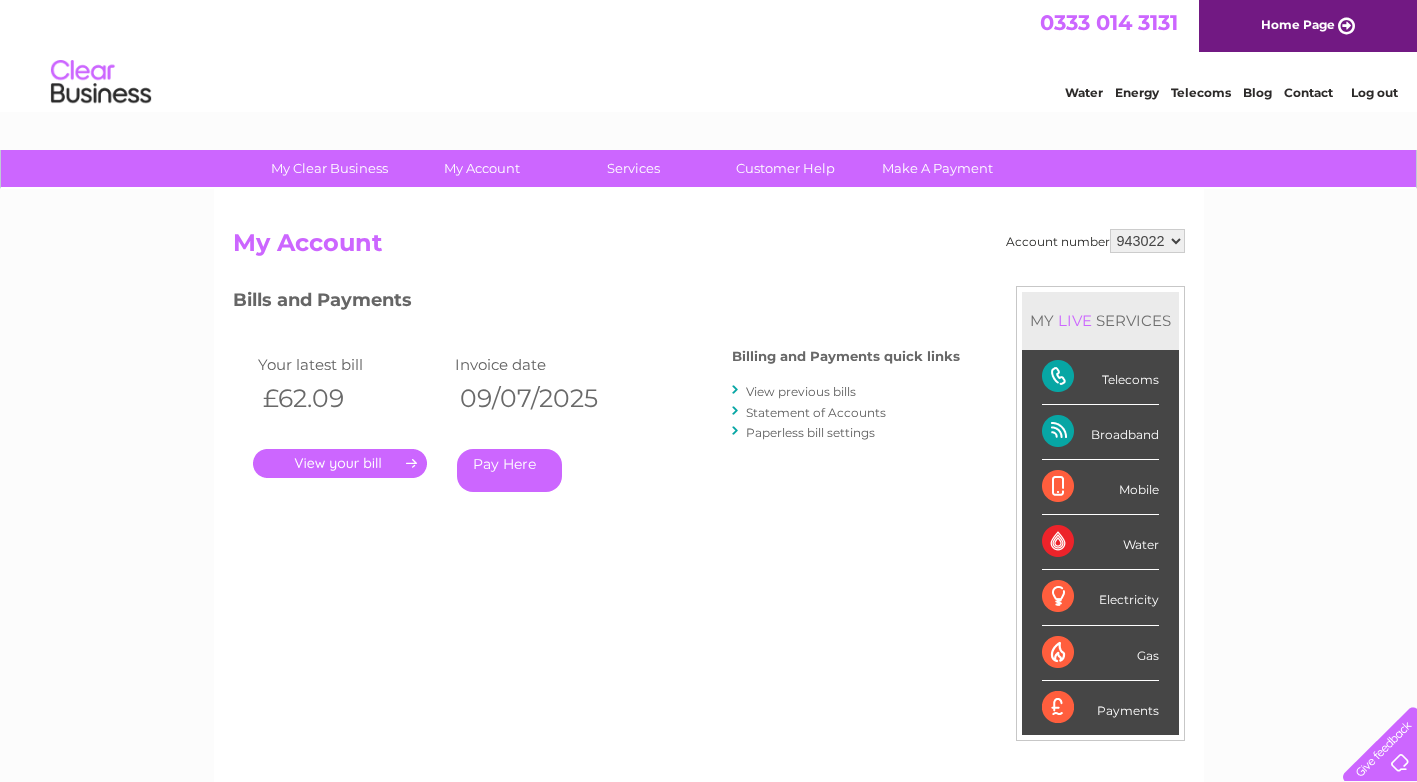 scroll, scrollTop: 0, scrollLeft: 0, axis: both 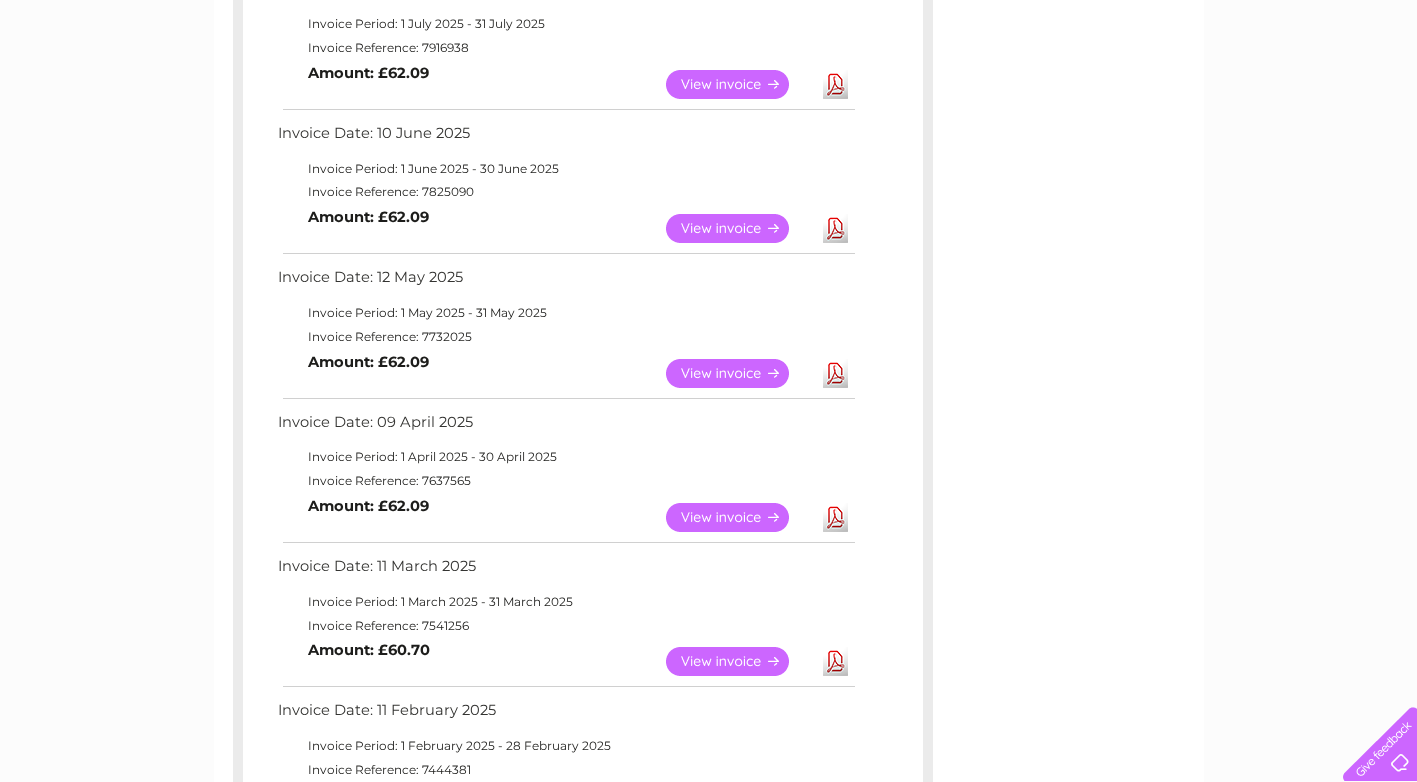 click on "View" at bounding box center [739, 373] 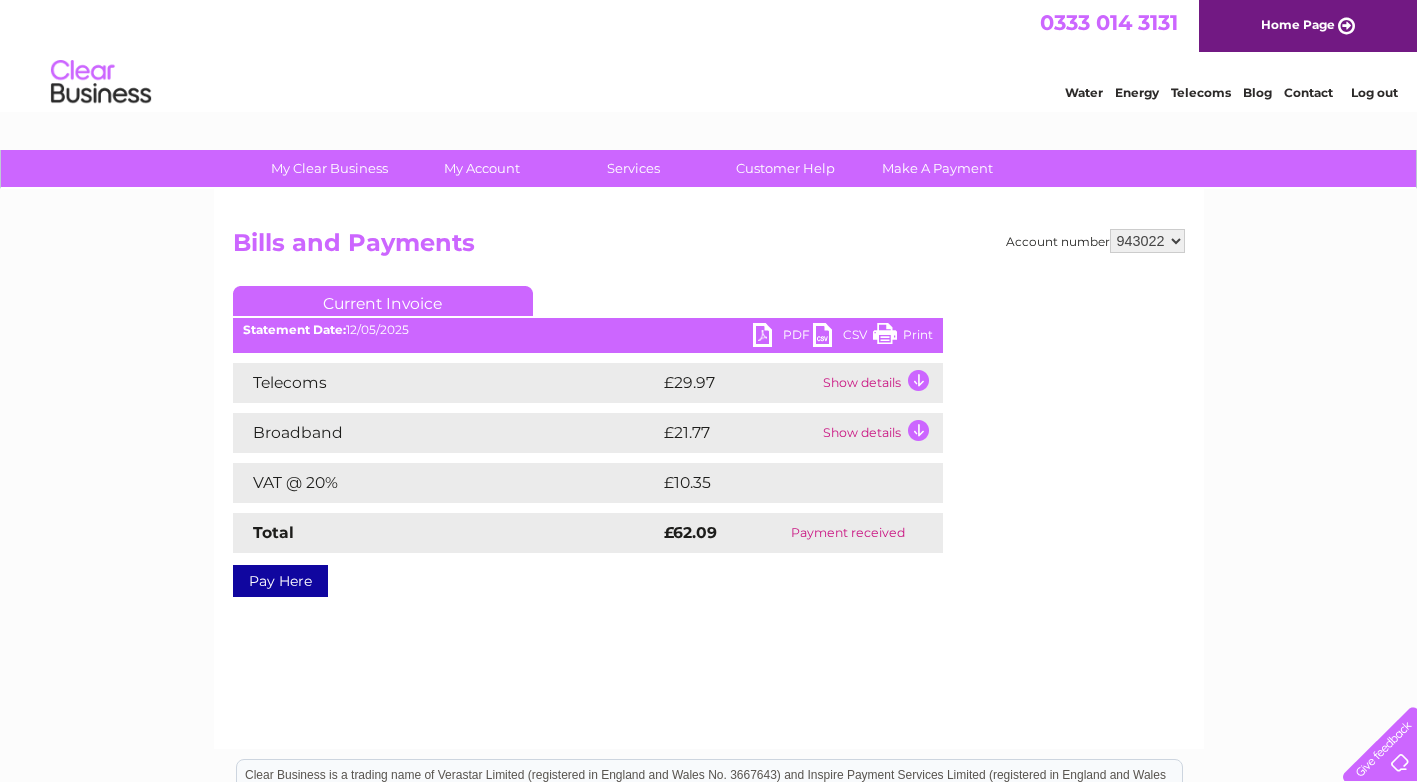 scroll, scrollTop: 0, scrollLeft: 0, axis: both 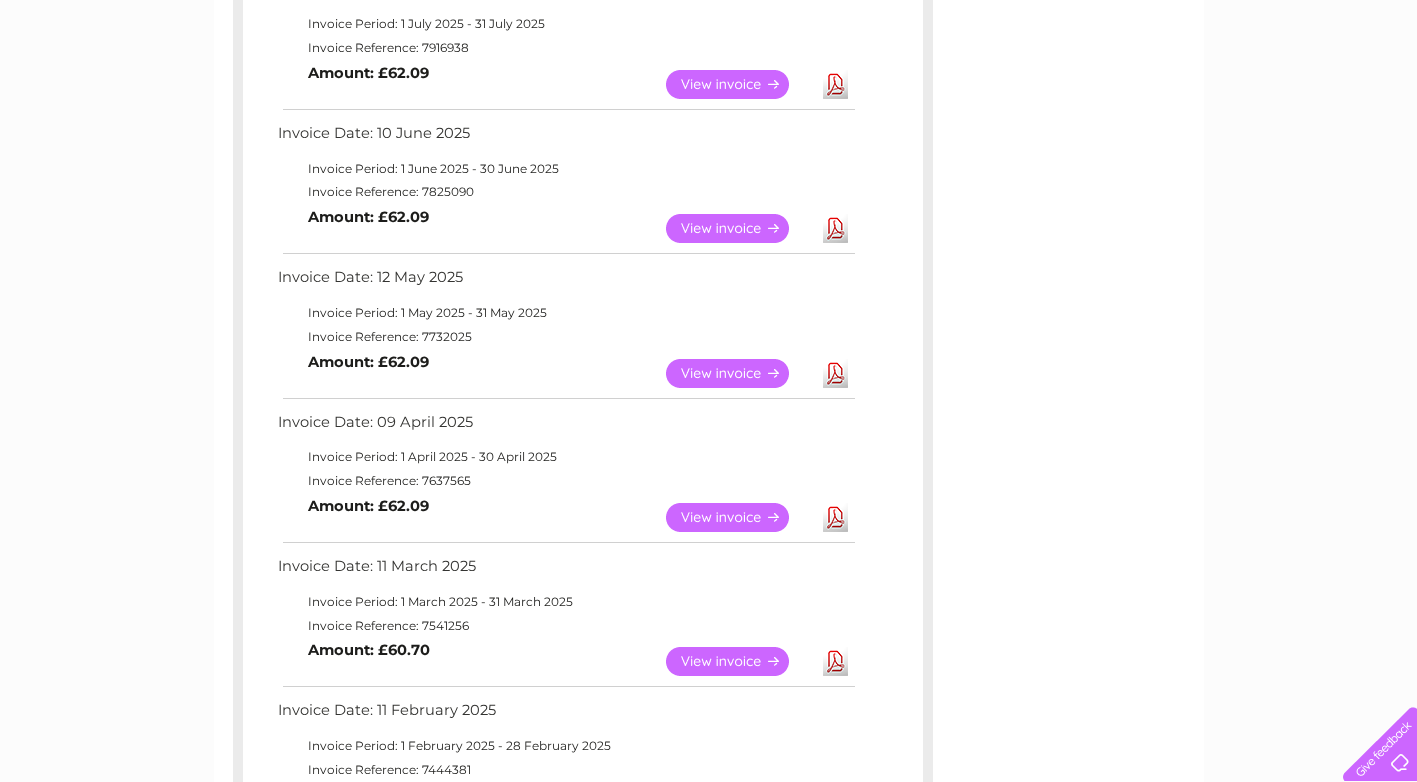 click on "View" at bounding box center [739, 228] 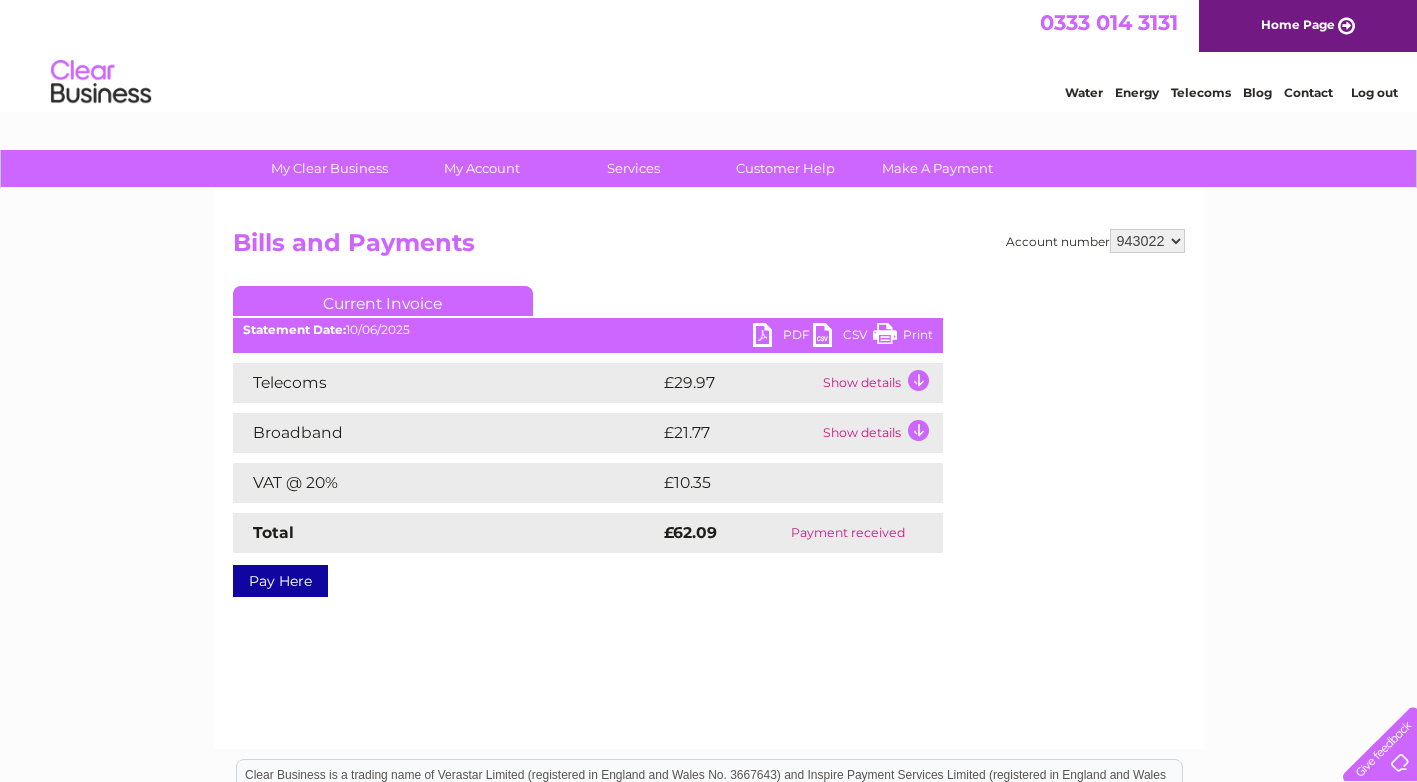 scroll, scrollTop: 0, scrollLeft: 0, axis: both 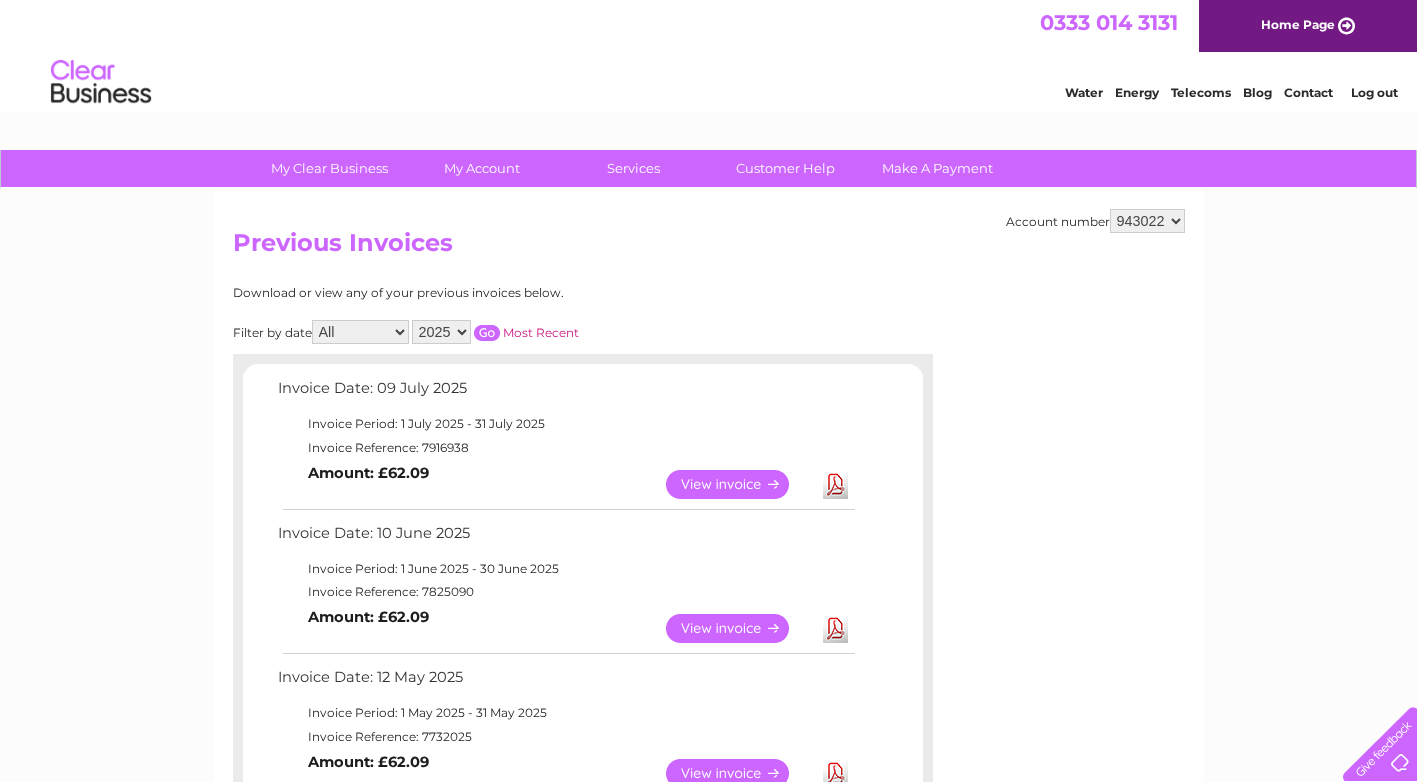 click on "View" at bounding box center [739, 484] 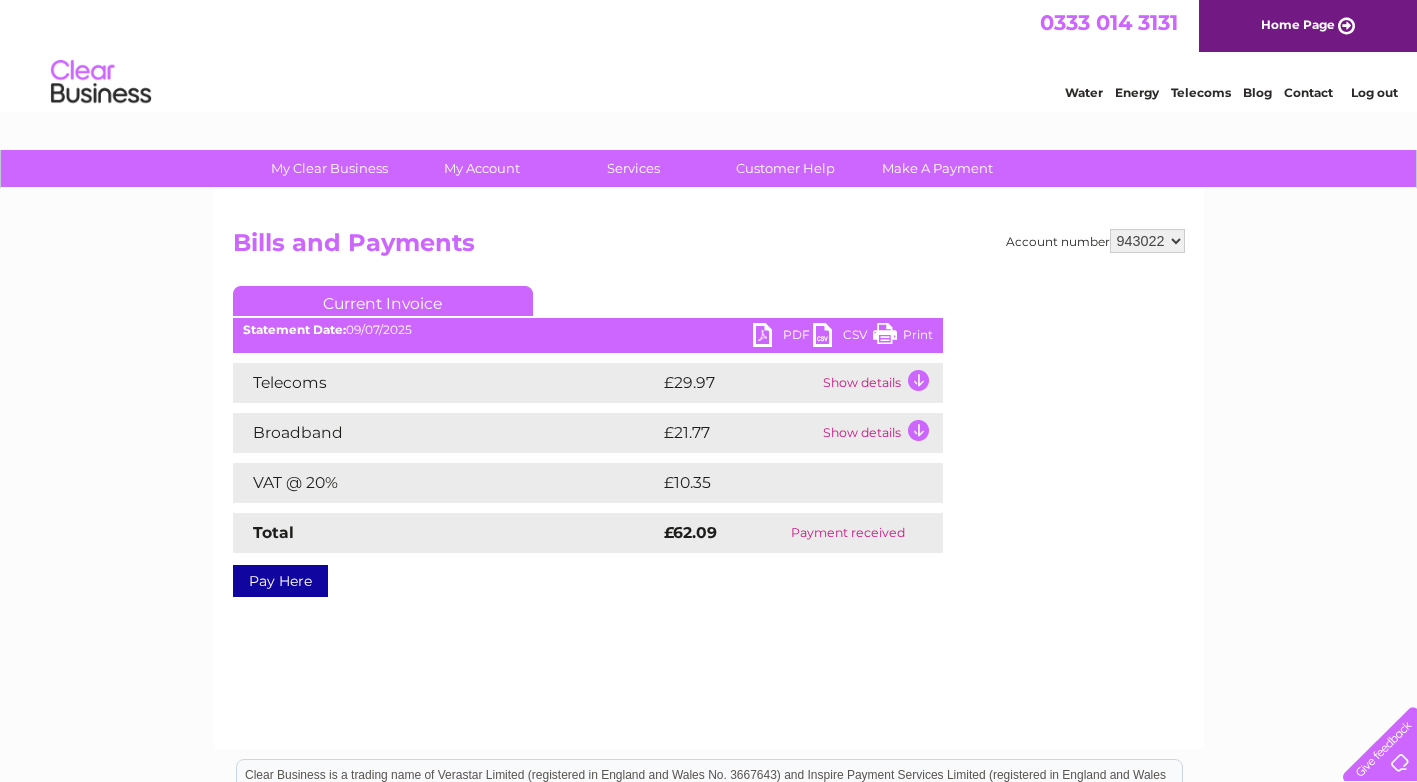 scroll, scrollTop: 0, scrollLeft: 0, axis: both 